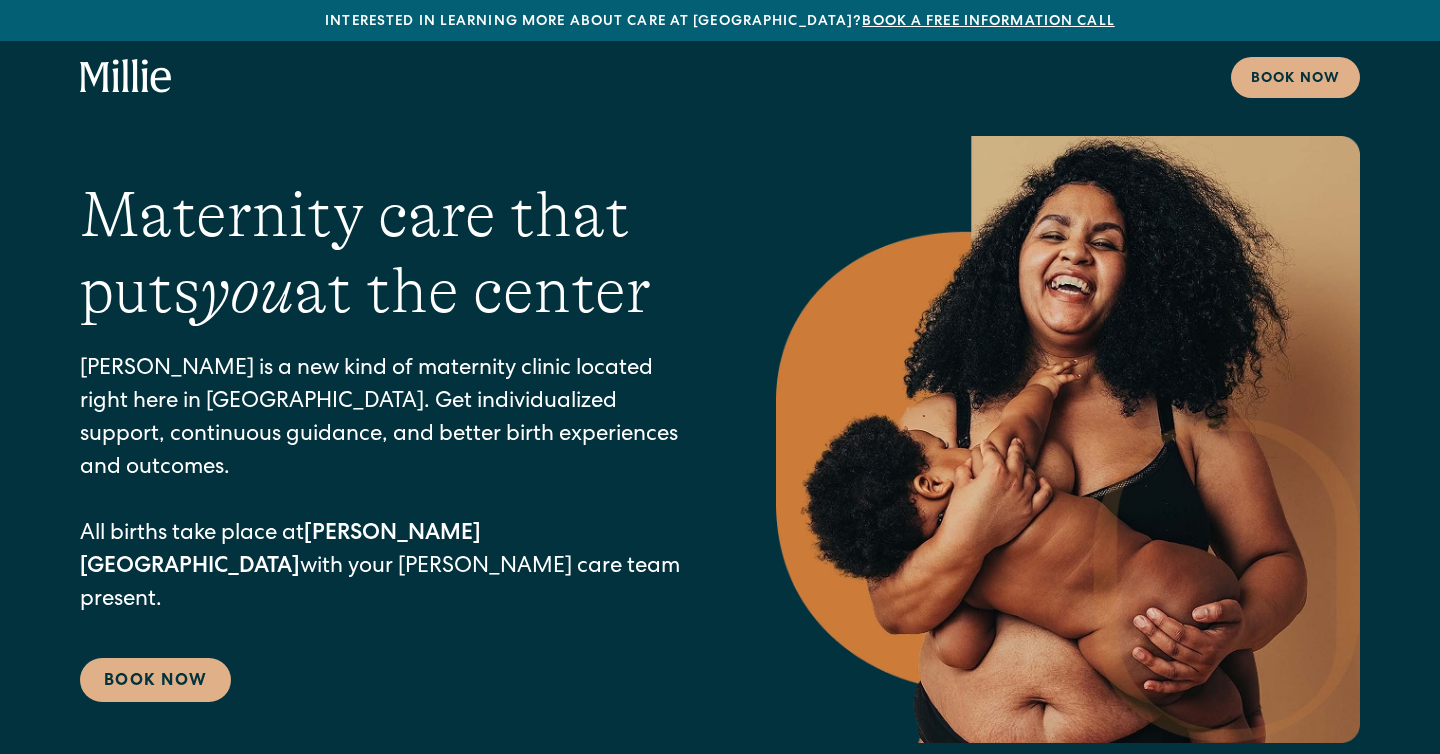 scroll, scrollTop: 0, scrollLeft: 0, axis: both 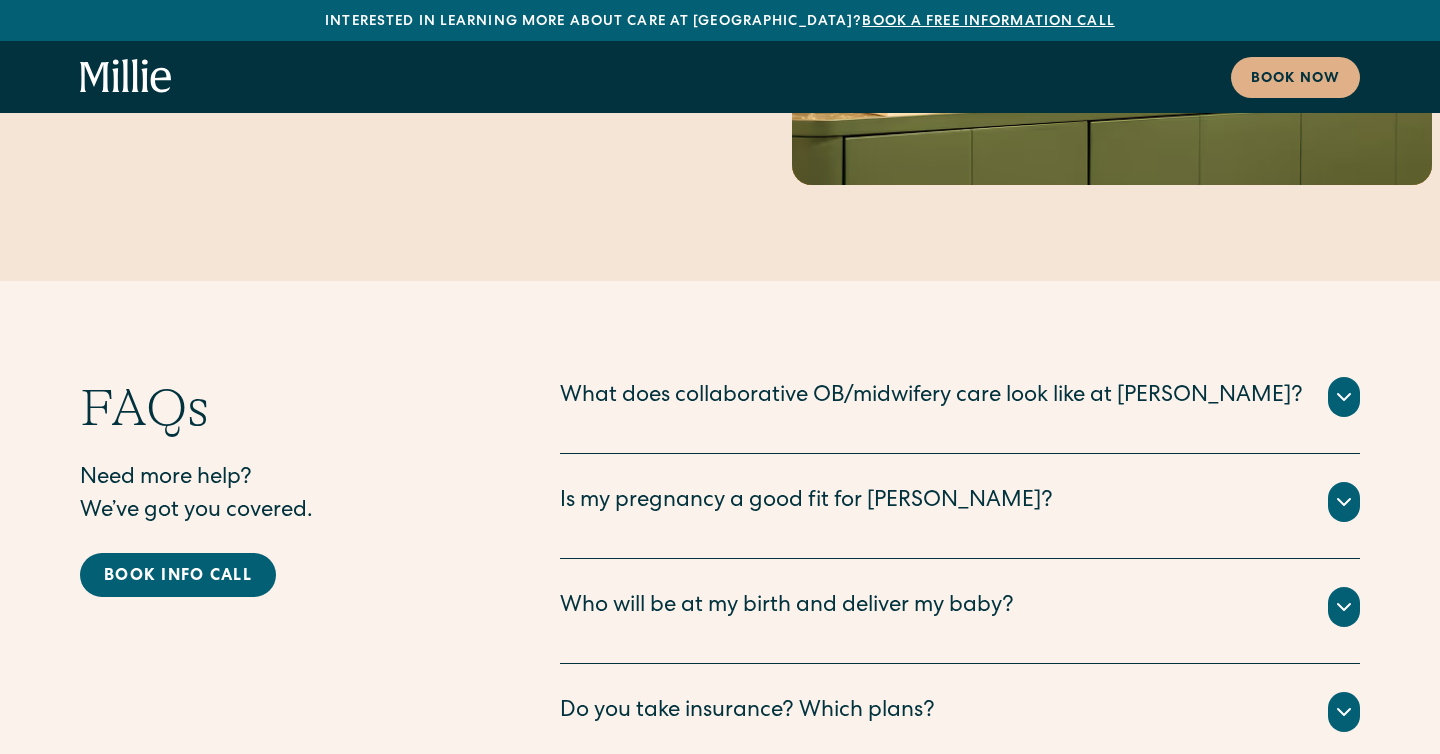 click on "What does collaborative OB/midwifery care look like at Millie?" at bounding box center [931, 397] 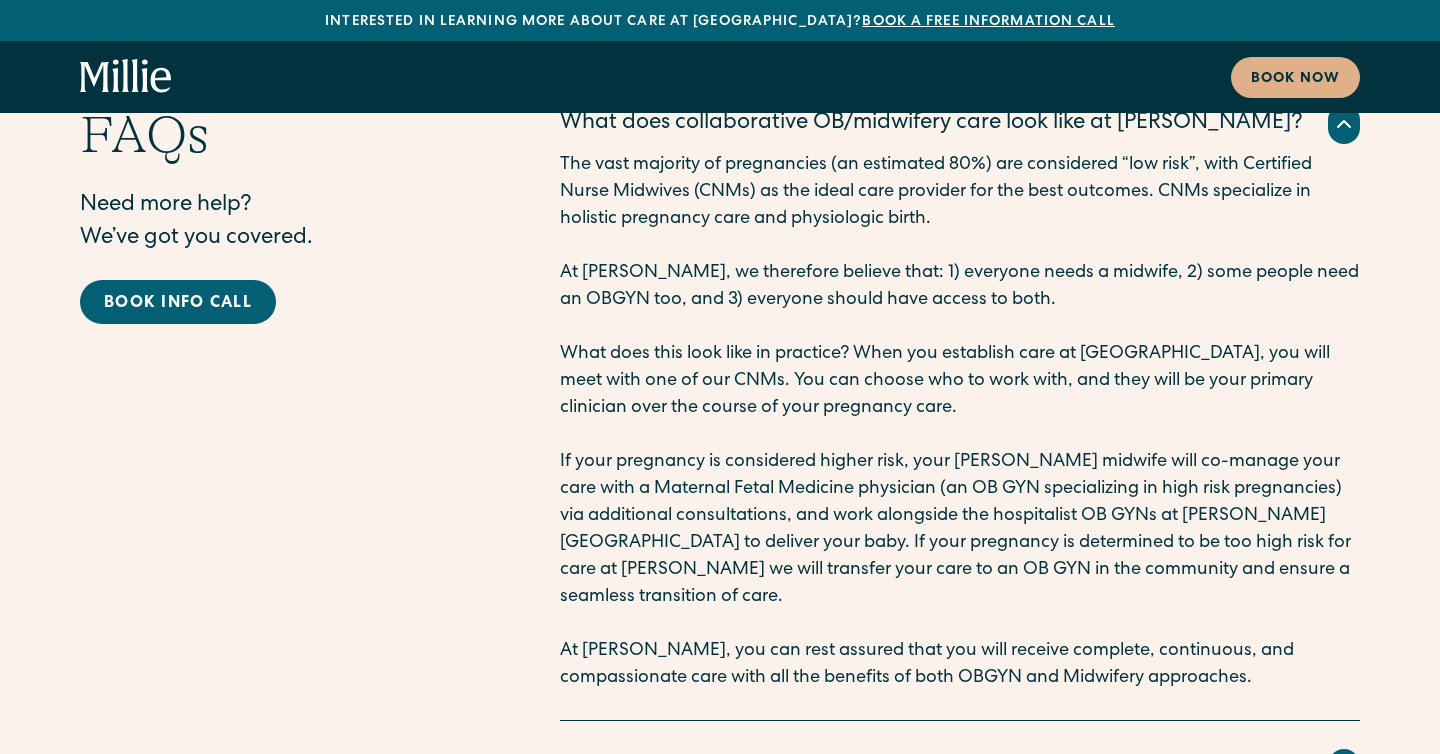 scroll, scrollTop: 10141, scrollLeft: 0, axis: vertical 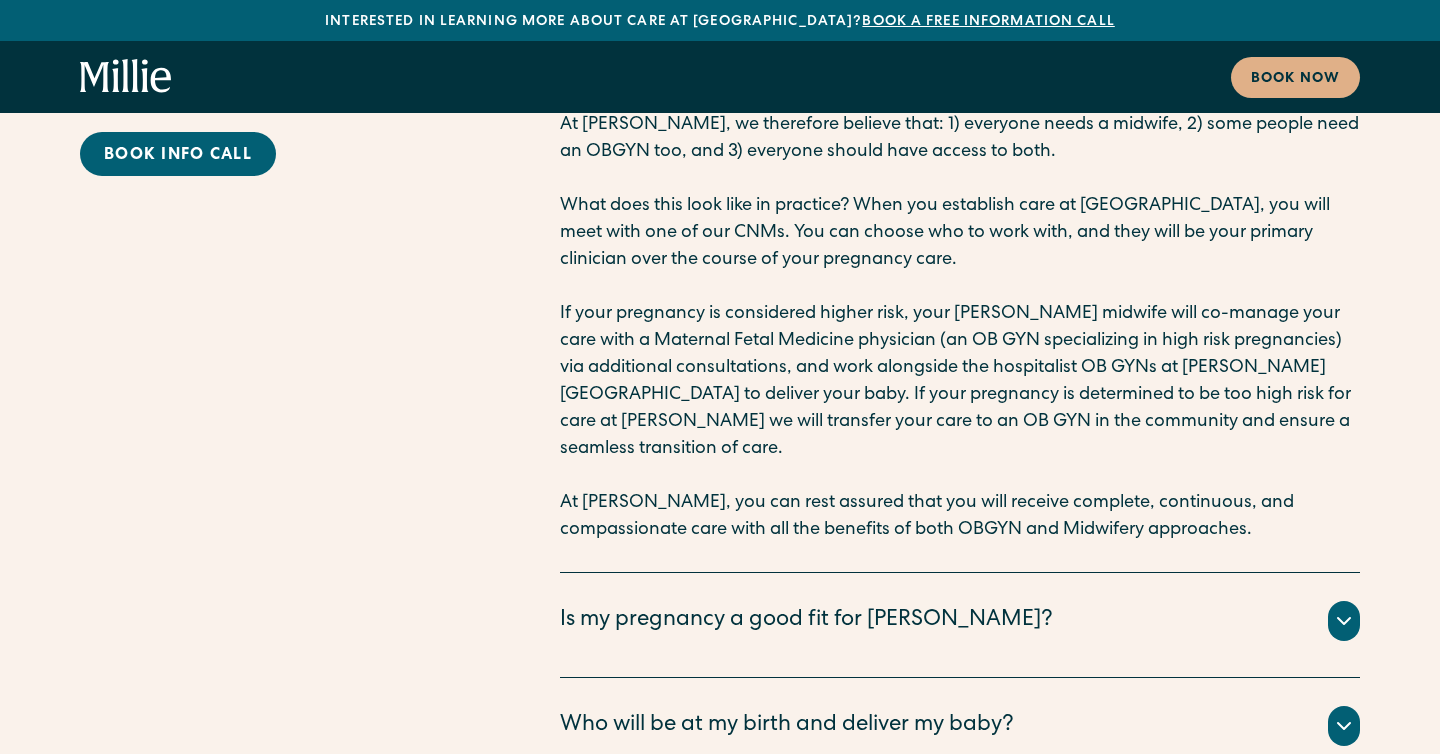 click on "The vast majority of pregnancies are considered “low risk” (an estimated 80%) and an additional 10-15% are considered “moderate risk.” Millie care is designed for this population and is therefore a good fit for most pregnancies.  ‍ We are not currently accepting “high risk” pregnancies, but we would be happy to make a referral.  ‍ We define “high risk” pregnancies as:  ‍ preexisting health conditions (for example, high blood pressure, diabetes, kidney disease, autoimmune disorders like lupus or multiple sclerosis), or  pregnancy-related health conditions (for example, fetal birth defects or fetal genetic conditions, severe preeclampsia, twins or triplets, or gestational diabetes managed with insulin). ‍ Please note that being over 35 years of age does not constitute a “high risk” pregnancy by itself unless there are other conditions at play. For more information, see our page on  clinical eligibility for prenatal care ." at bounding box center [960, 645] 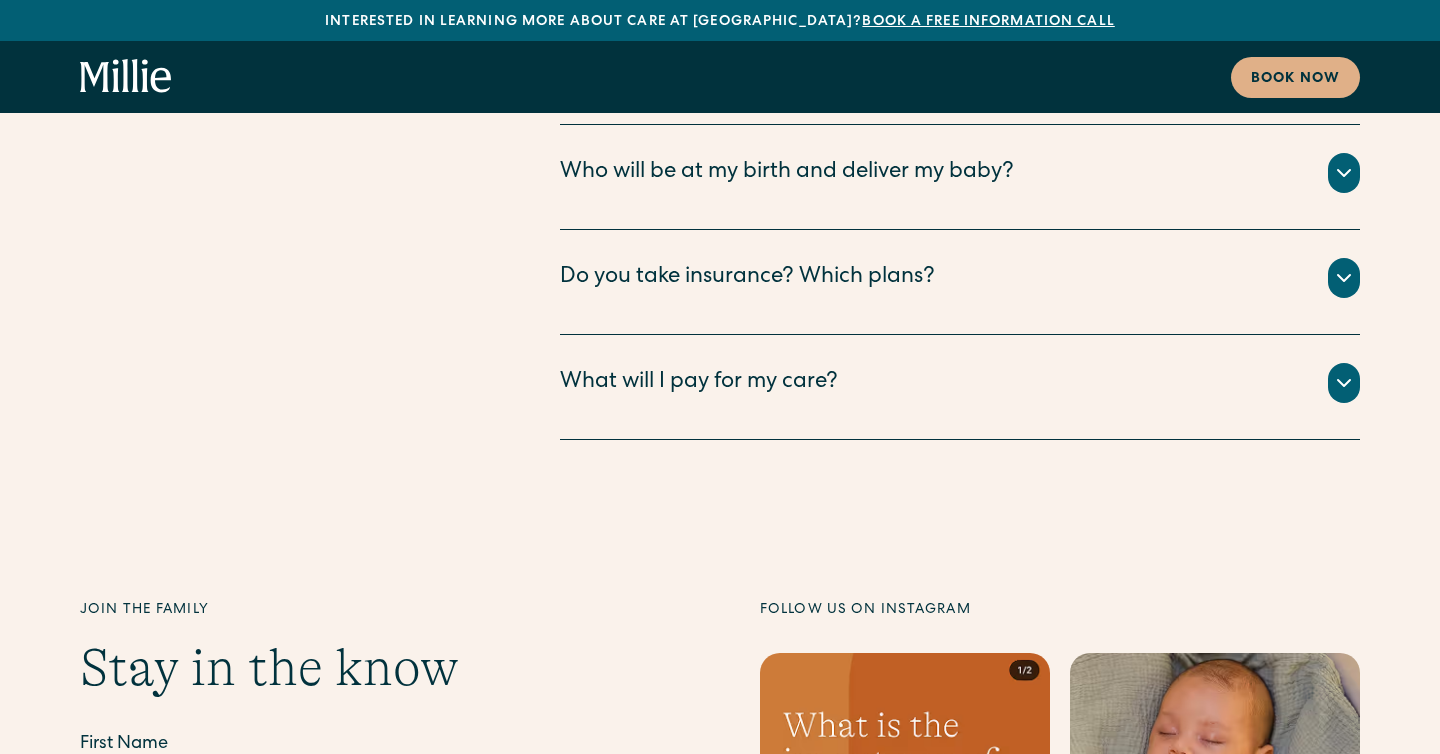 scroll, scrollTop: 12185, scrollLeft: 0, axis: vertical 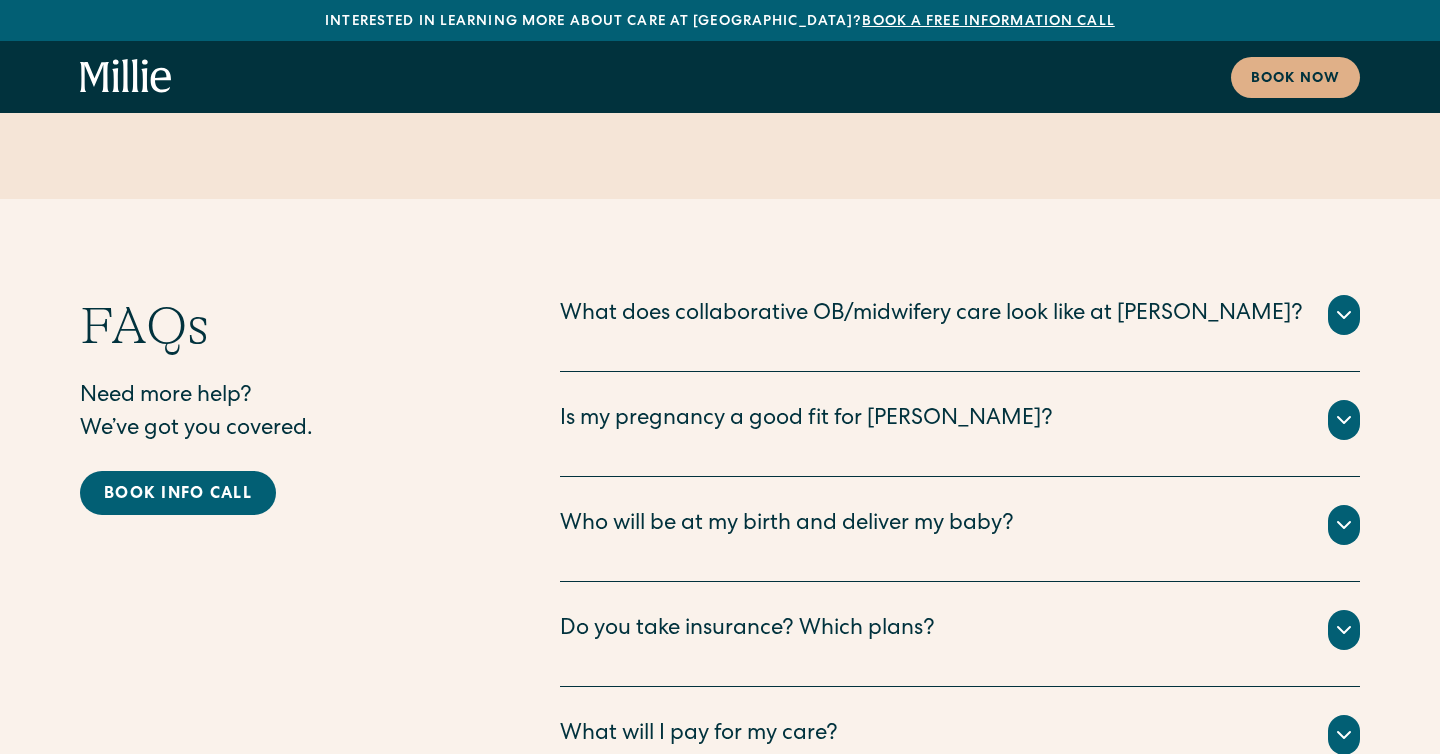 click on "Who will be at my birth and deliver my baby?" at bounding box center [787, 525] 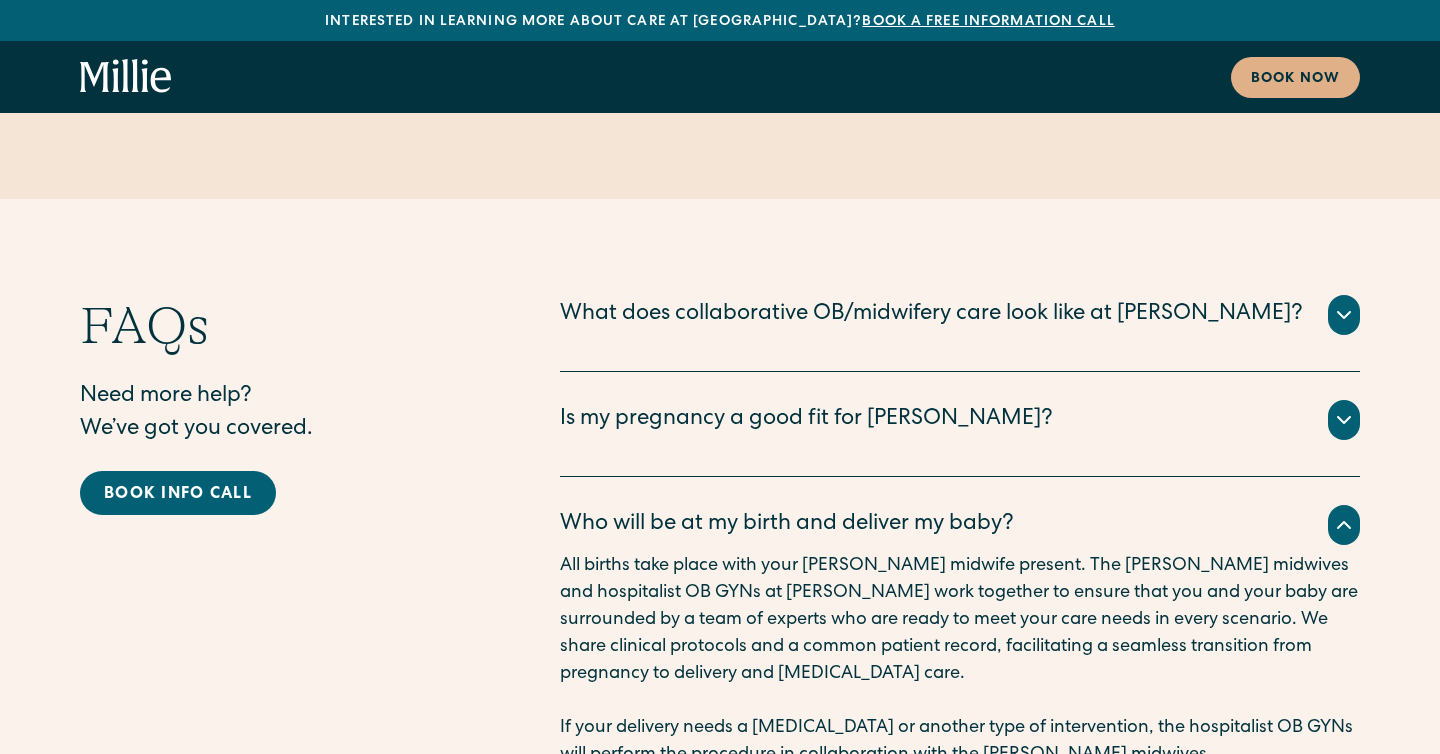 click on "Is my pregnancy a good fit for [PERSON_NAME]?" at bounding box center [960, 420] 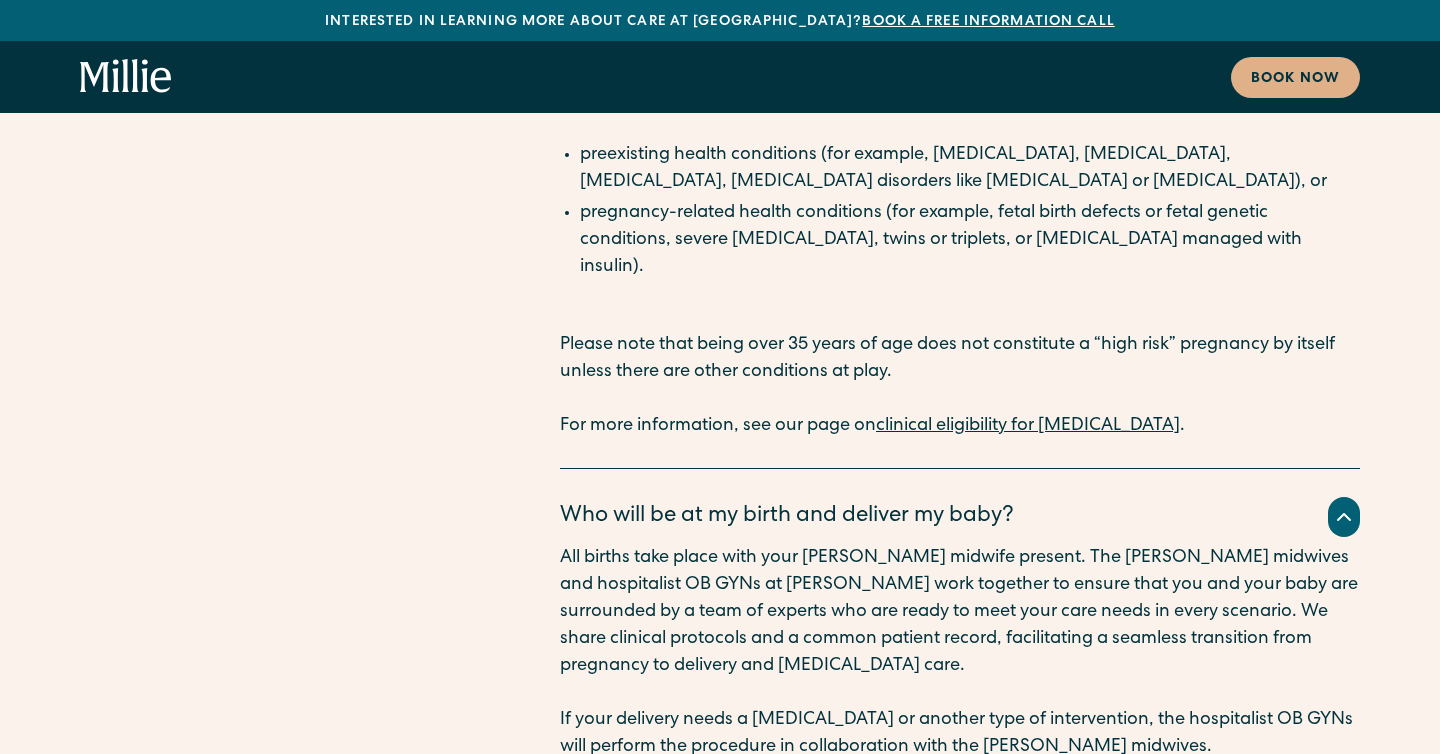 scroll, scrollTop: 10584, scrollLeft: 0, axis: vertical 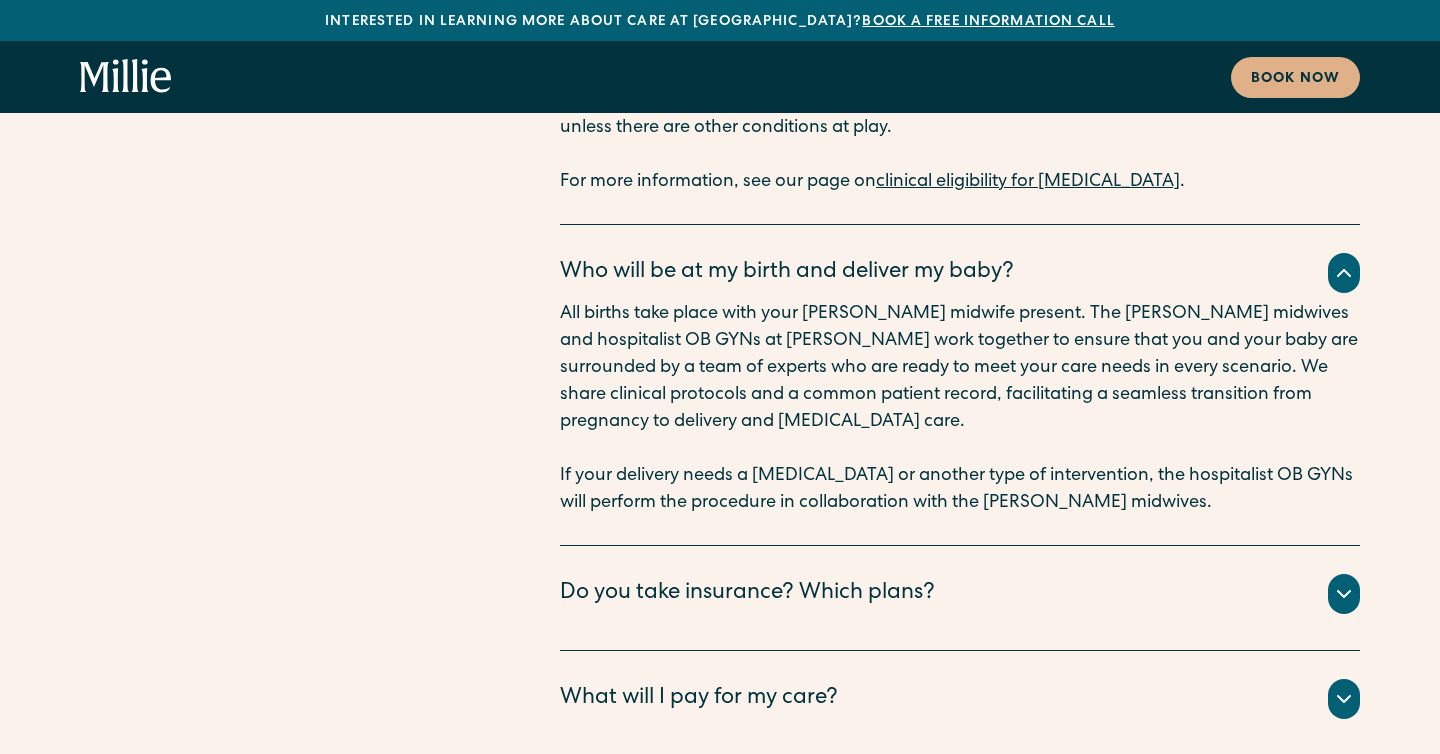 click on "Do you take insurance? Which plans?" at bounding box center (960, 594) 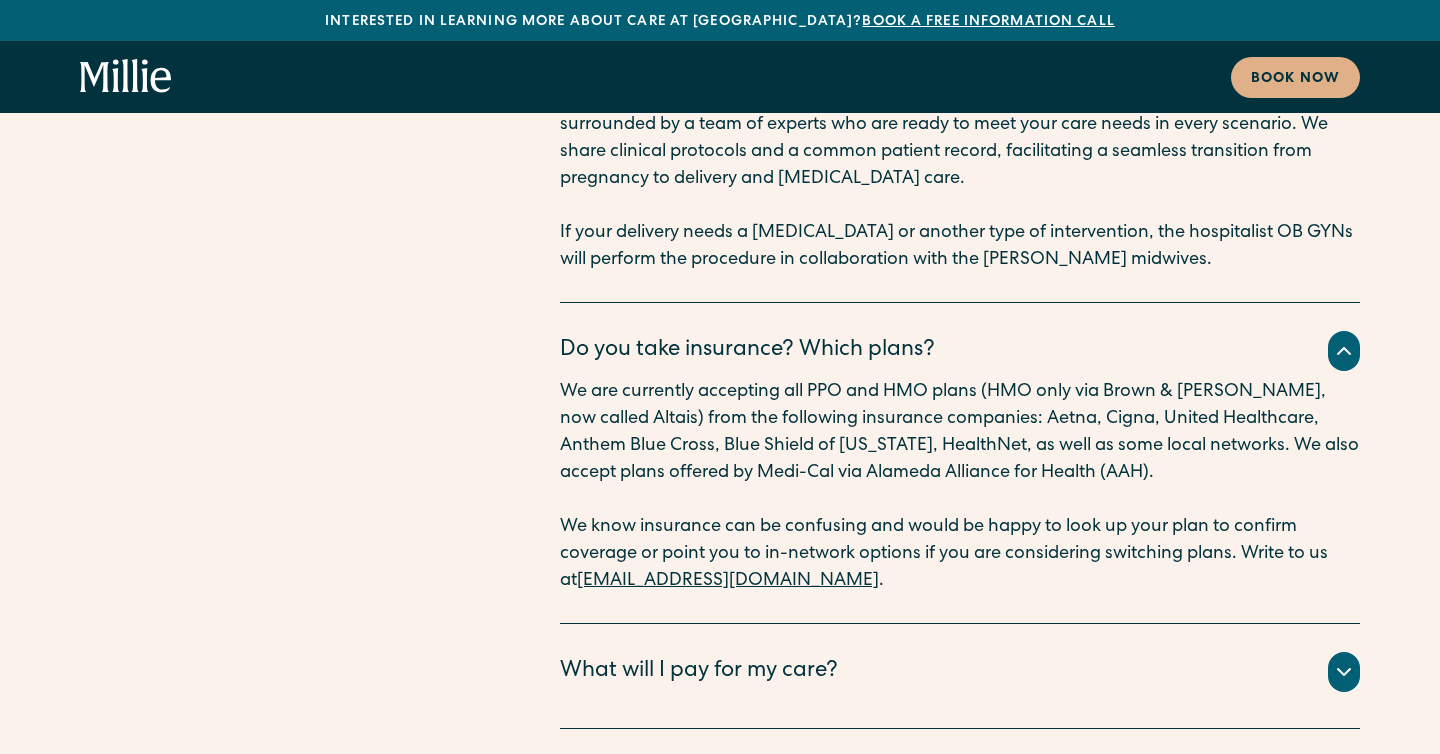 scroll, scrollTop: 10840, scrollLeft: 0, axis: vertical 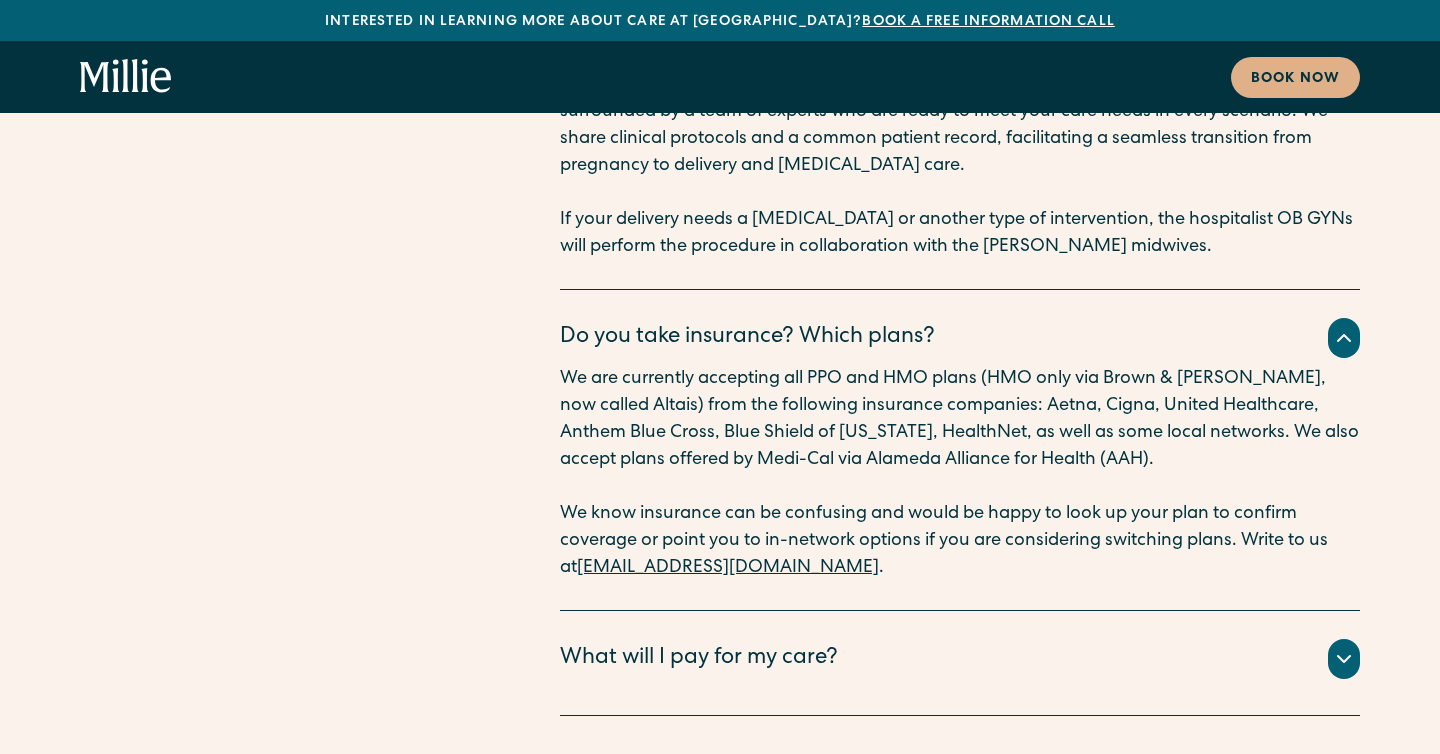 click on "What will I pay for my care? All your clinical appointments at Millie, lab tests, ultrasounds, and labor and delivery experience at Alta Bates Hospital are billed to your insurance. ‍ We also offer in-network lactation services. We accept most major insurance plans, including Medicaid. ‍ We do not charge anything extra for the Millie app, remote monitoring devices (e.g. blood pressure cuff), or group sessions and messaging with your Millie Guide — a practice-embedded doula who supports Millie patients with birth and postpartum planning, helpful local resources (e.g. birth doulas, acupuncture, pelvic floor physical therapy), and the many questions that come up as you navigate pregnancy.  ‍ Consultations for supportive care like educational classes and workshops, postpartum groups, therapy and nutrition are currently not covered by insurance and are paid out of pocket (they may be HSA/FSA eligible depending on your plan)." at bounding box center [960, 663] 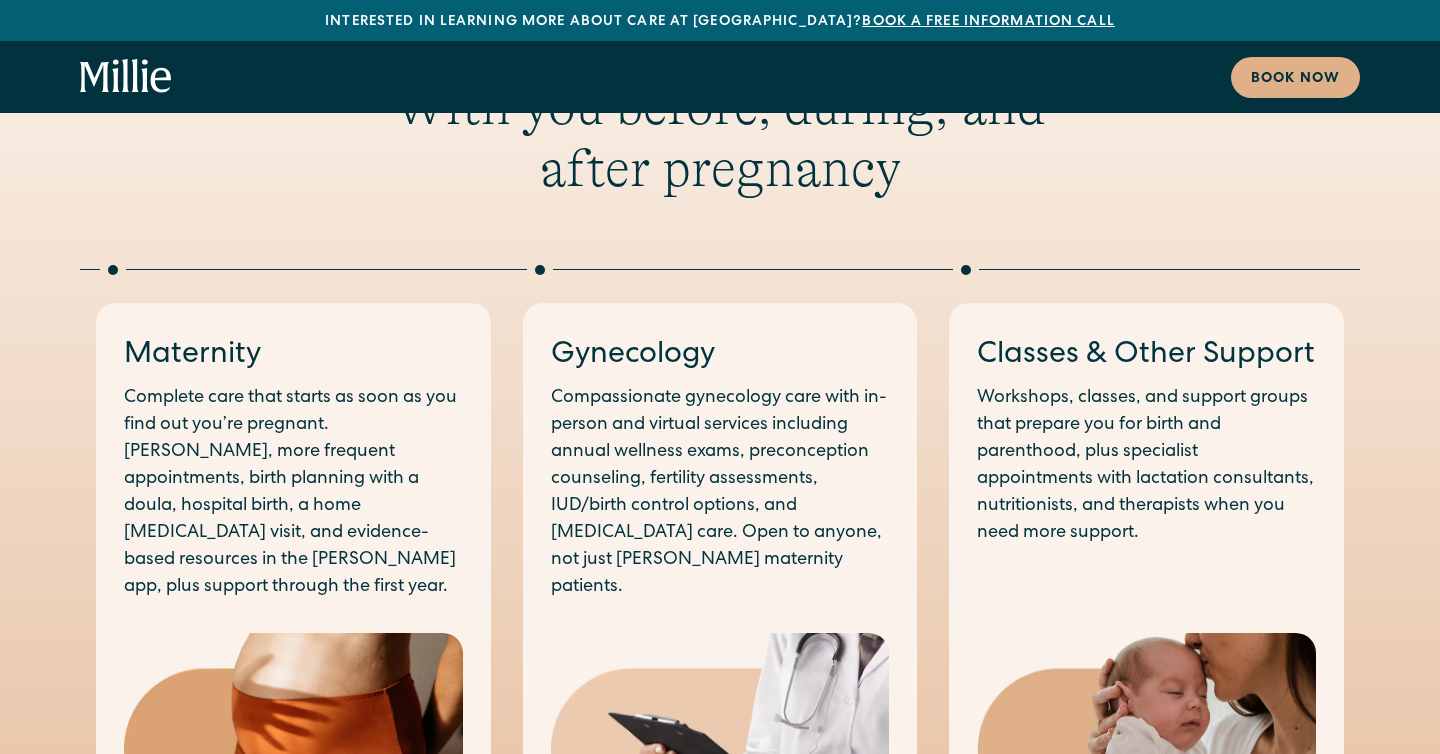 scroll, scrollTop: 0, scrollLeft: 0, axis: both 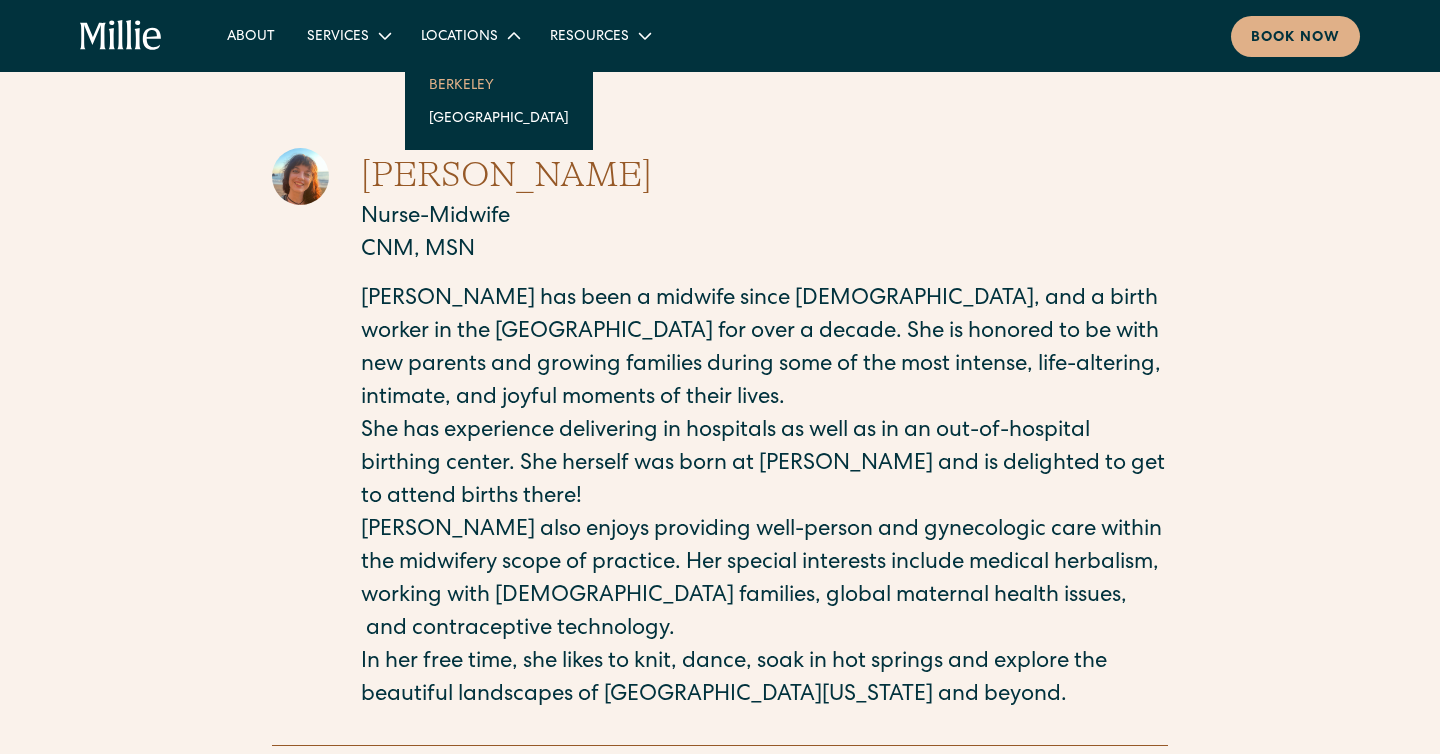 click on "Berkeley" at bounding box center [499, 84] 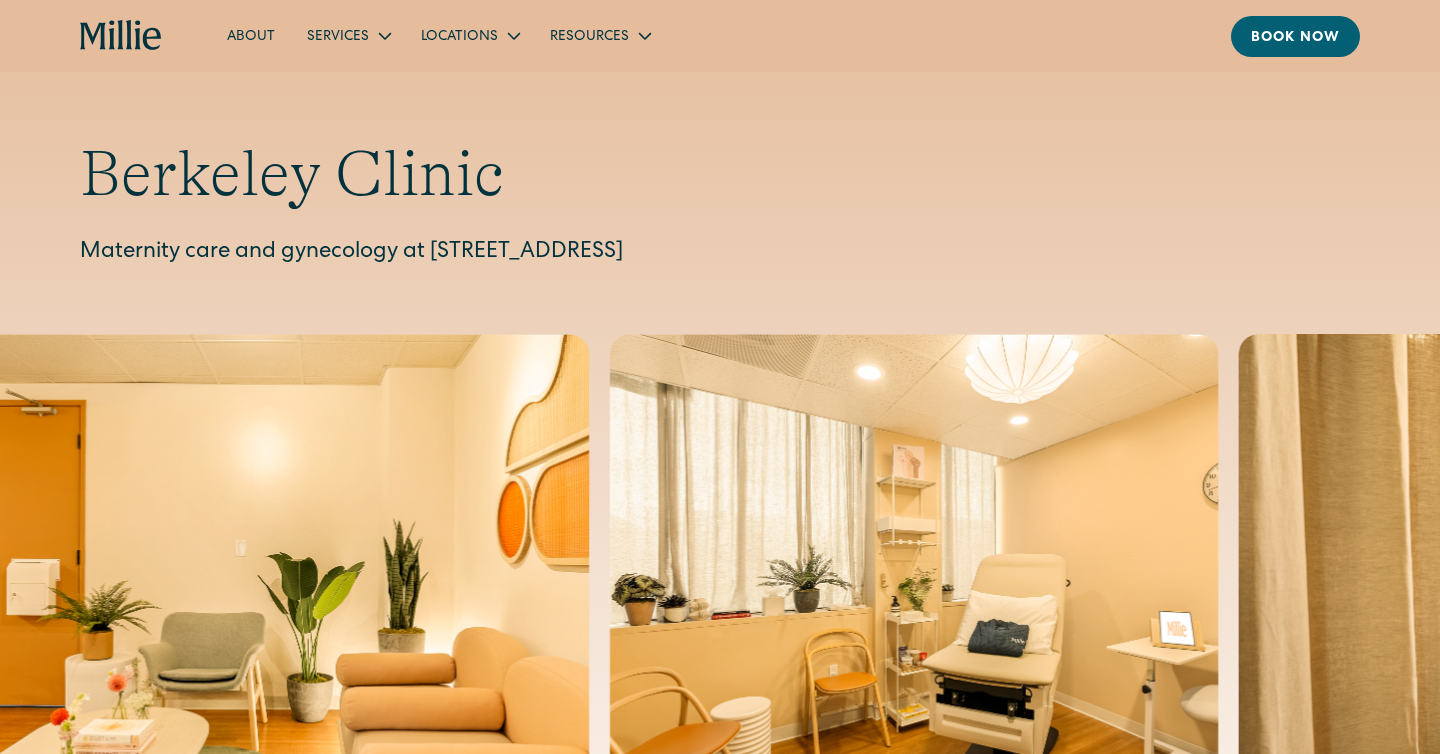 scroll, scrollTop: 0, scrollLeft: 0, axis: both 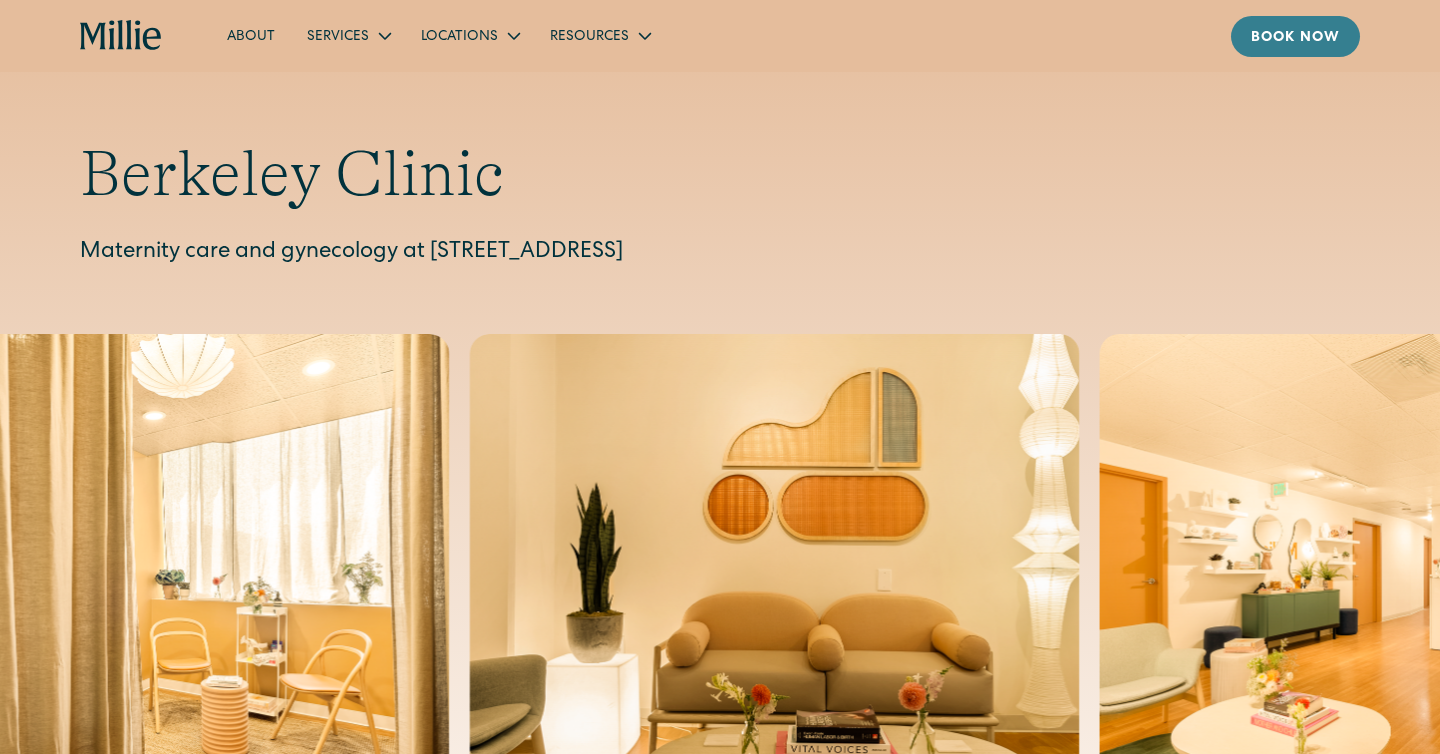 click on "Book now" at bounding box center (1295, 38) 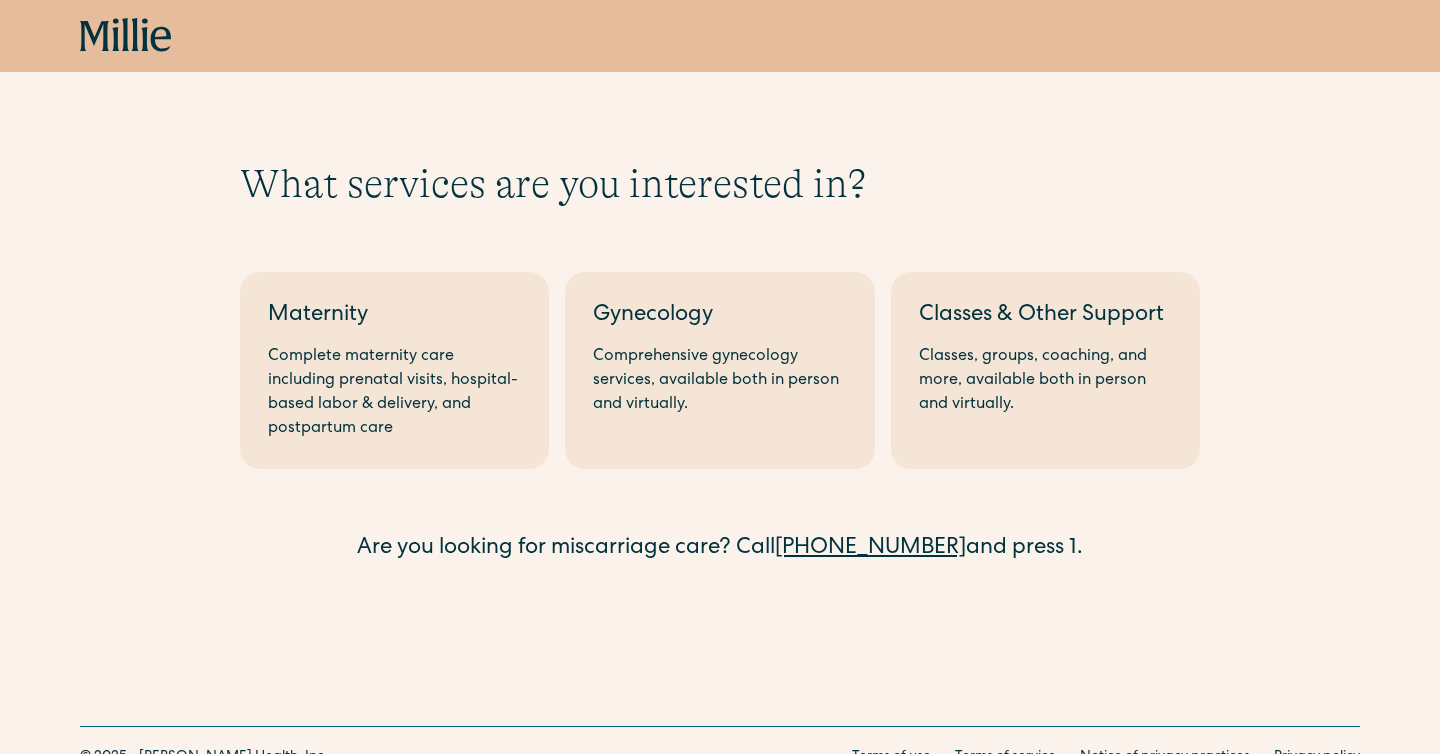 scroll, scrollTop: 0, scrollLeft: 0, axis: both 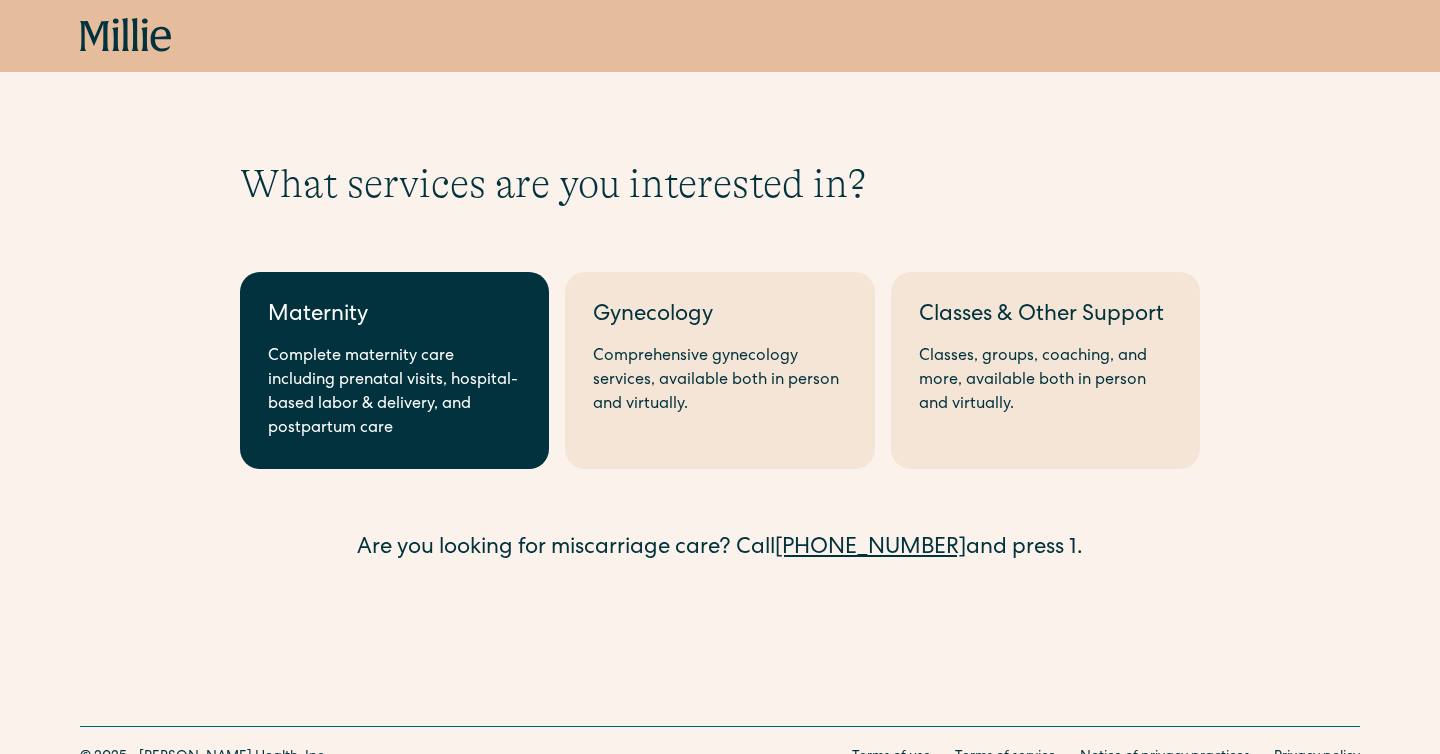 click on "Complete maternity care including prenatal visits, hospital-based labor & delivery, and postpartum care" at bounding box center [394, 393] 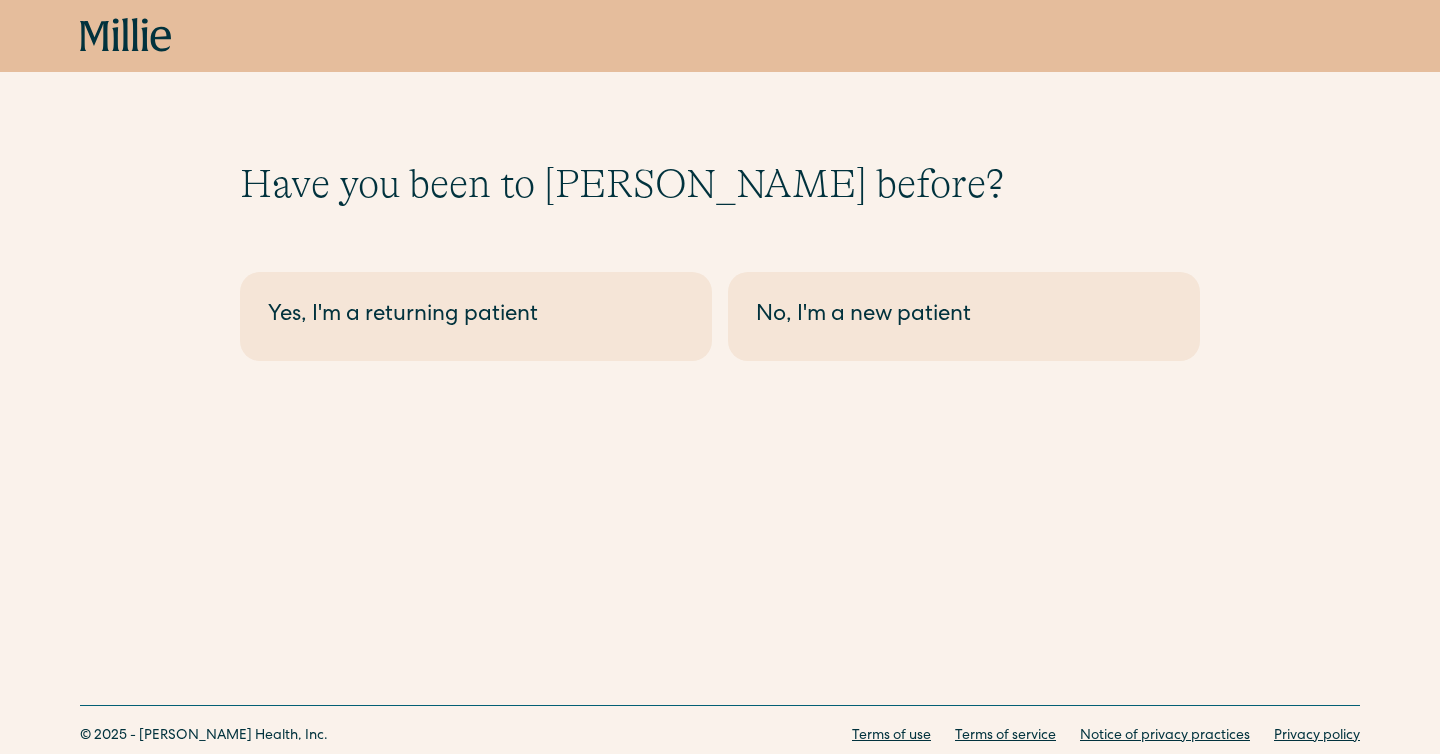 scroll, scrollTop: 0, scrollLeft: 0, axis: both 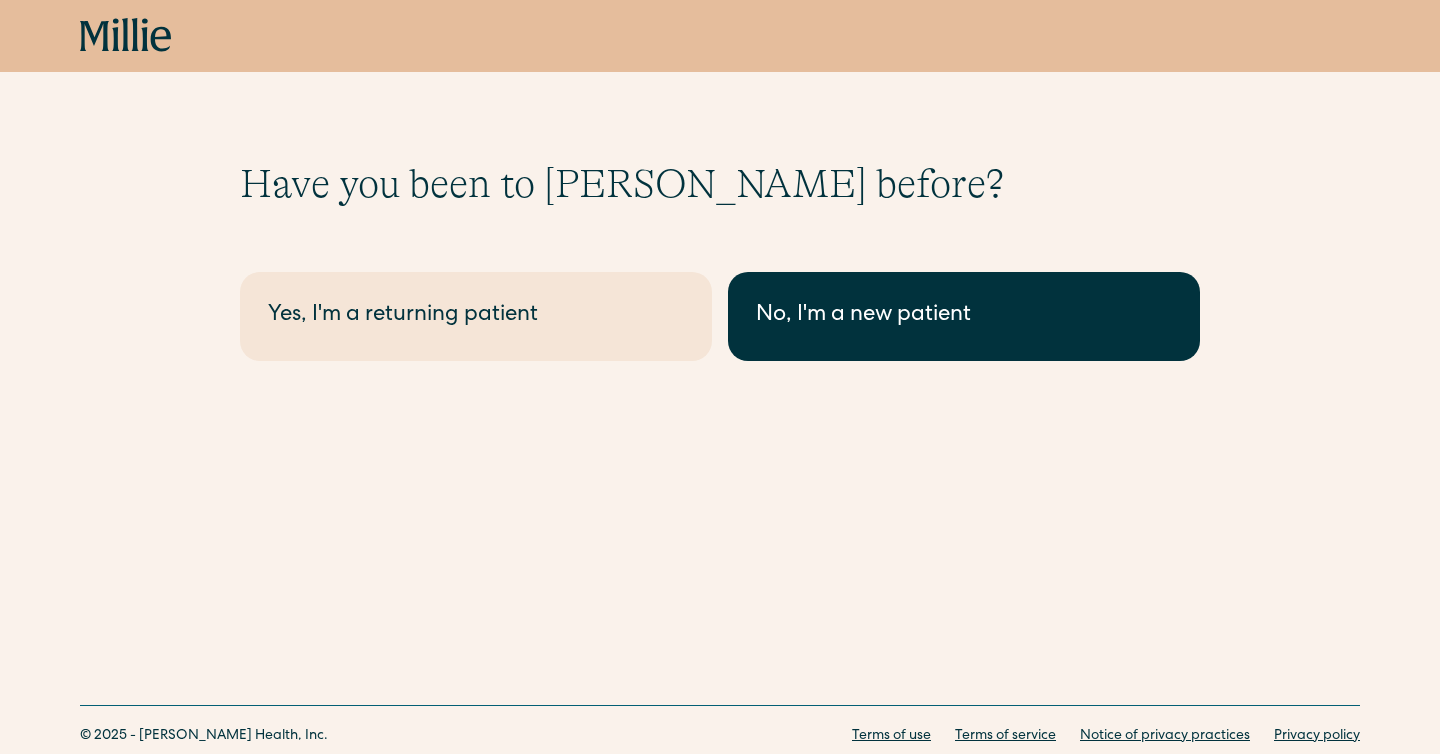 click on "No, I'm a new patient" at bounding box center [964, 316] 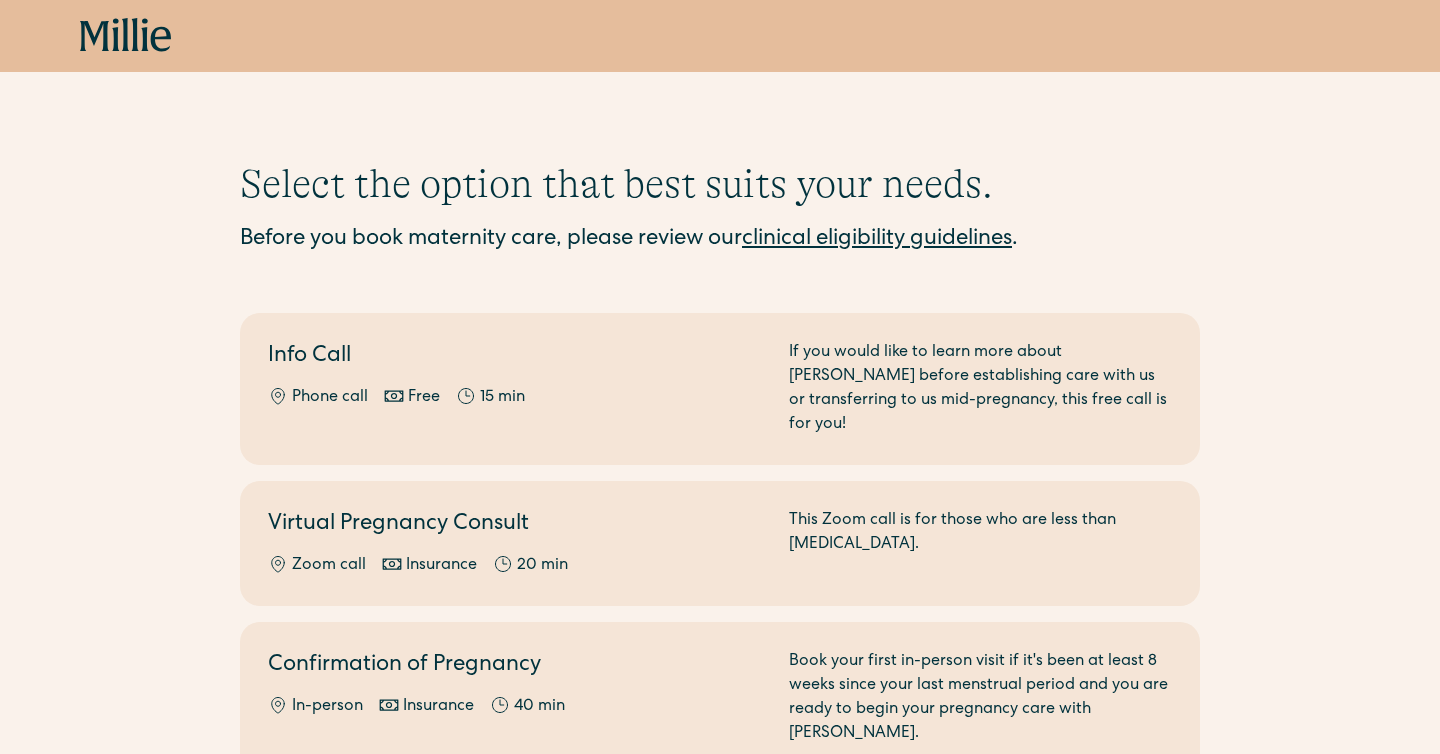 scroll, scrollTop: 0, scrollLeft: 0, axis: both 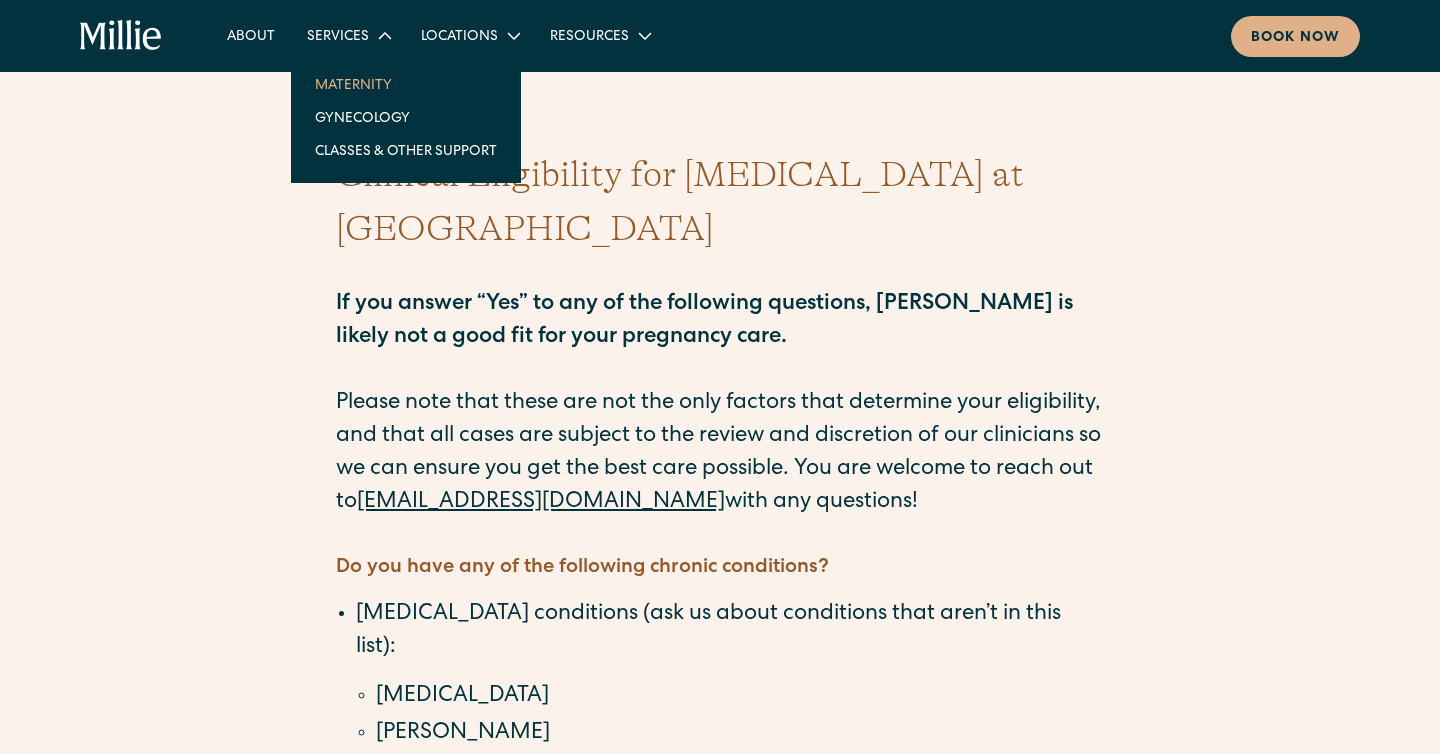 click on "Maternity" at bounding box center [406, 84] 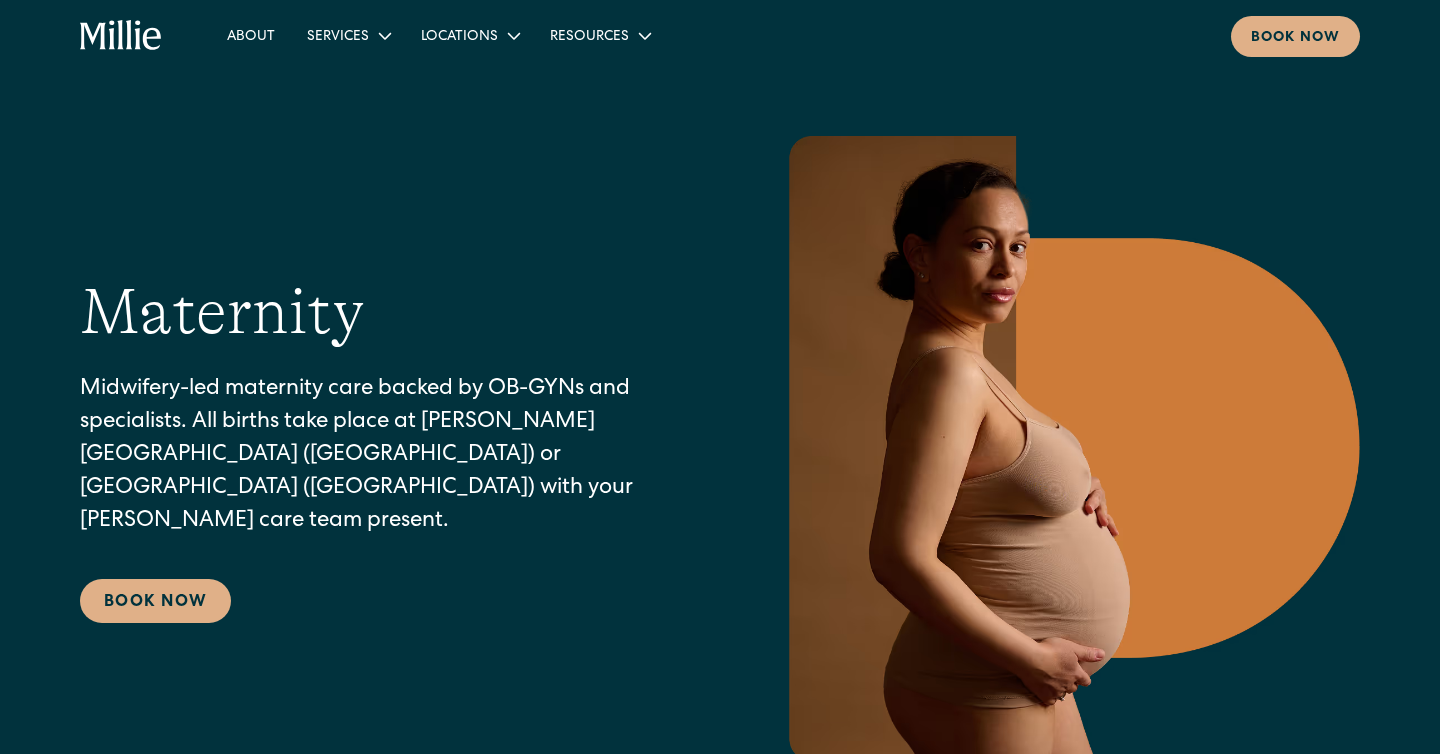 scroll, scrollTop: 0, scrollLeft: 0, axis: both 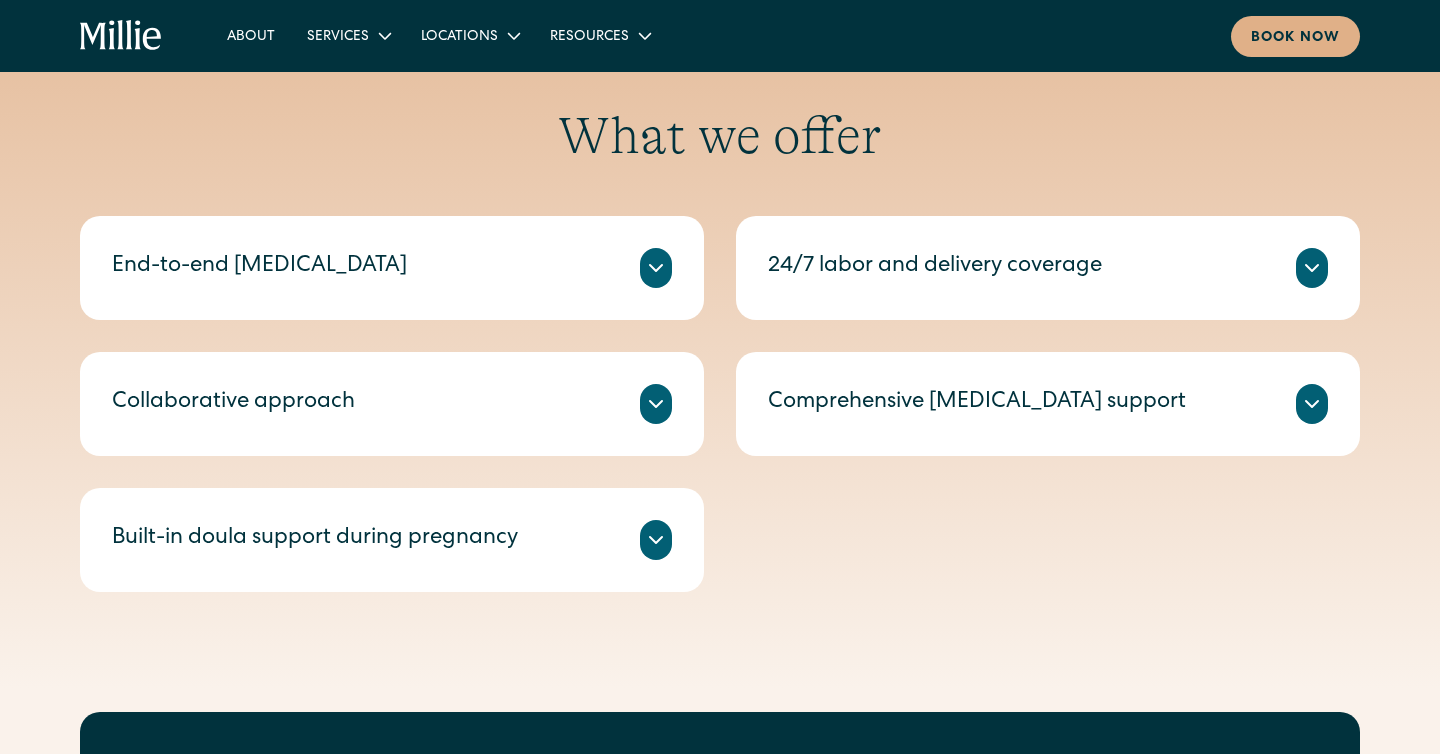 click on "End-to-end [MEDICAL_DATA]" at bounding box center (392, 268) 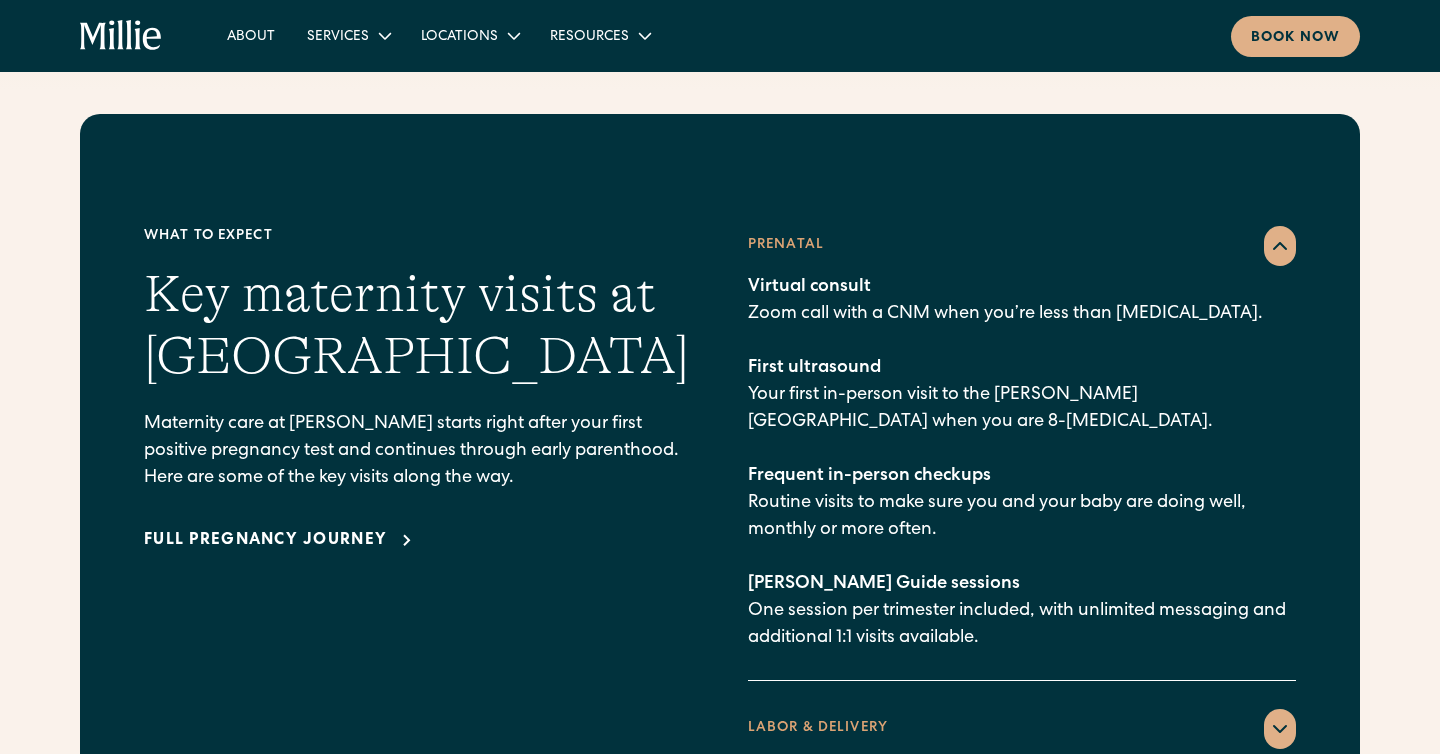 scroll, scrollTop: 1838, scrollLeft: 0, axis: vertical 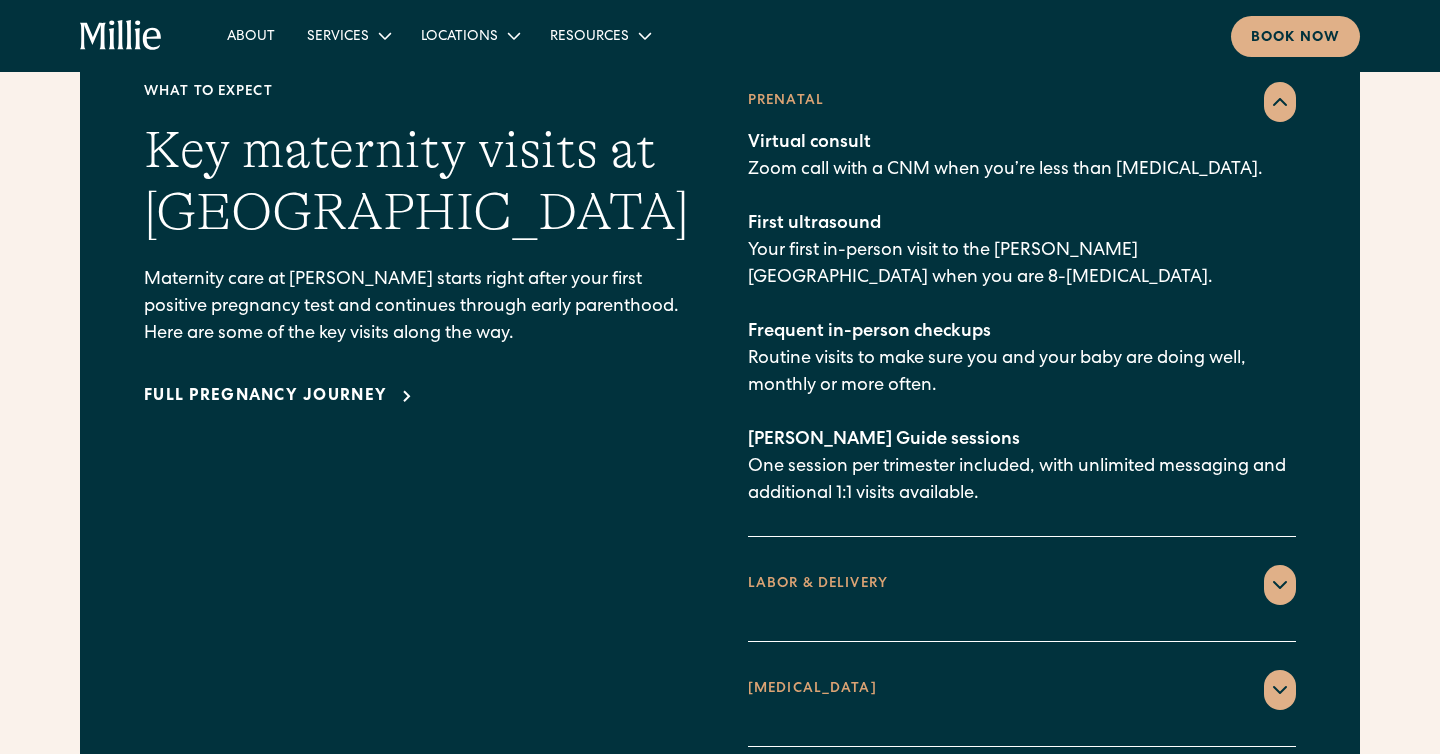 click on "Full pregnancy journey" at bounding box center (265, 397) 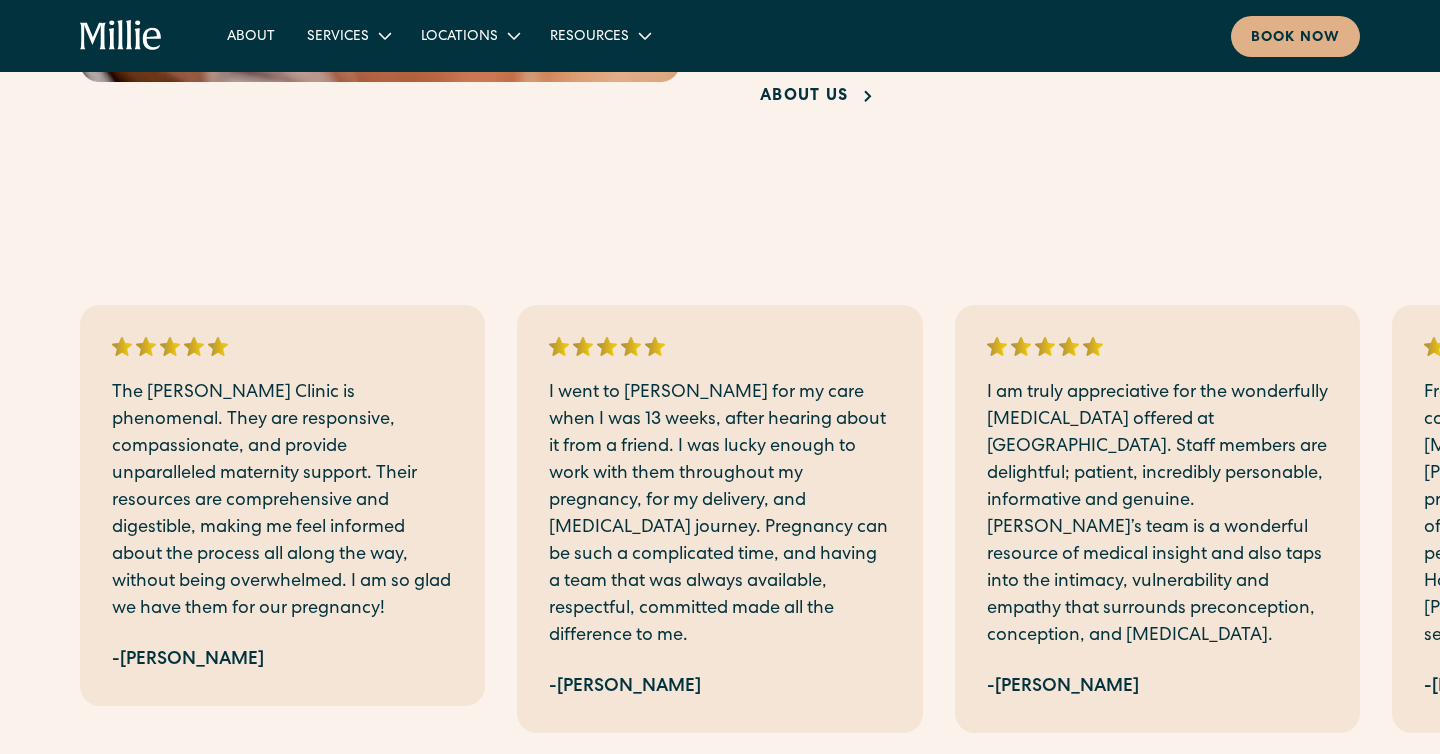 scroll, scrollTop: 3564, scrollLeft: 0, axis: vertical 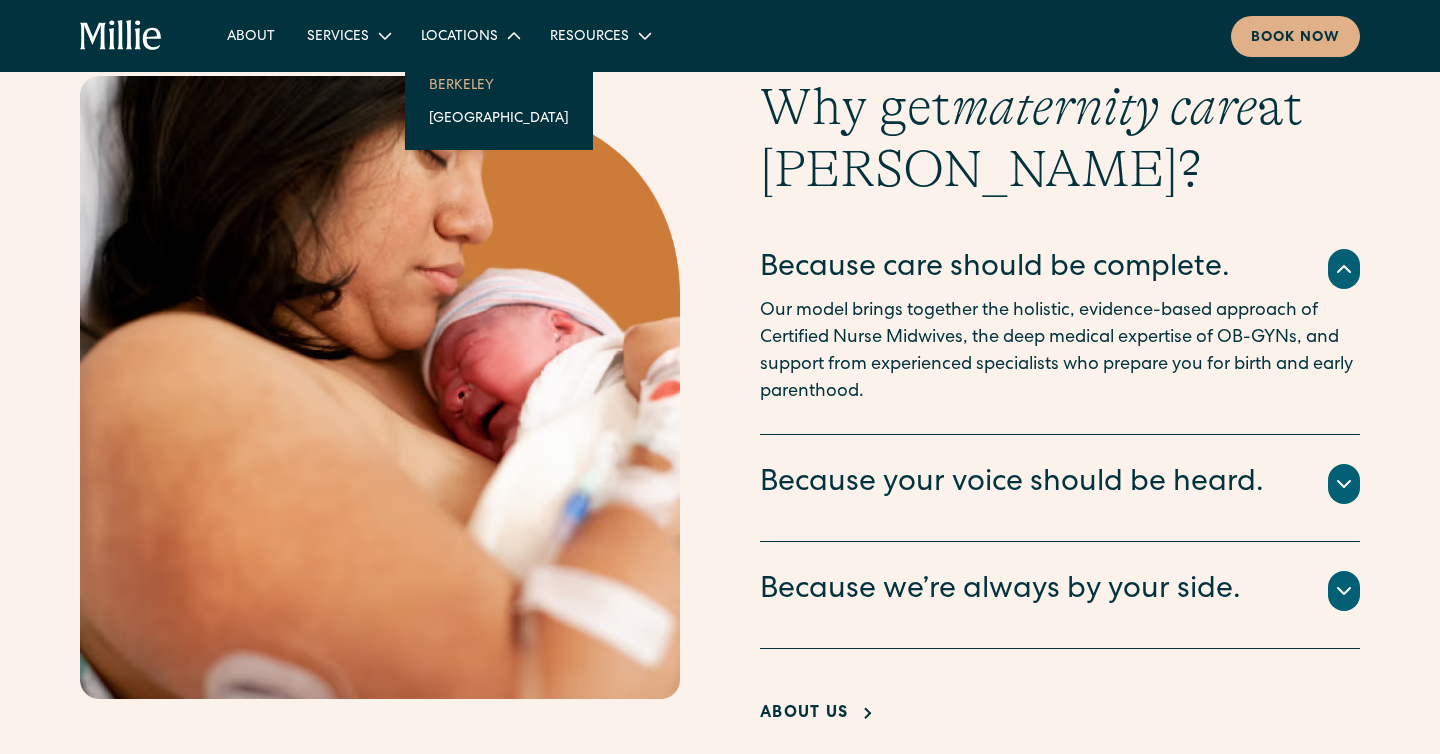 click on "Berkeley" at bounding box center (499, 84) 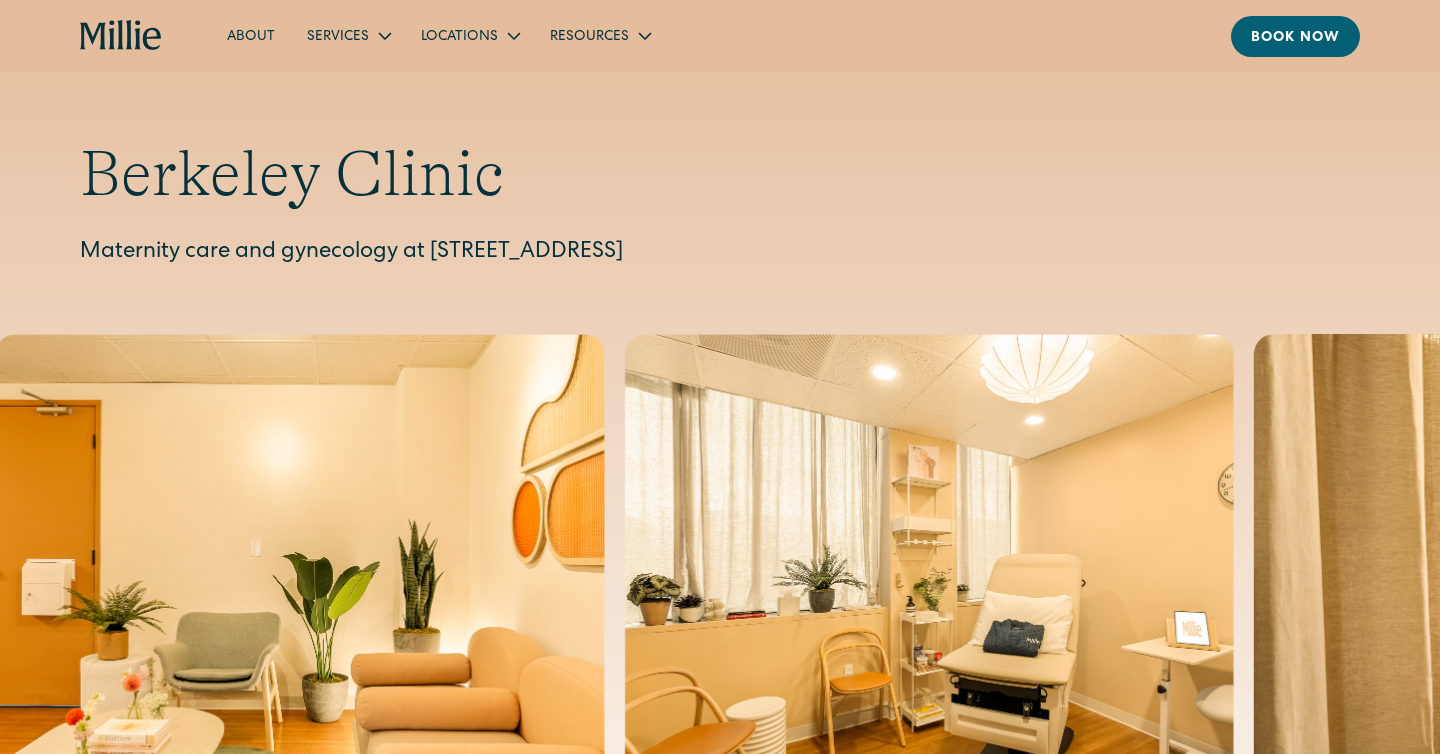 scroll, scrollTop: 0, scrollLeft: 0, axis: both 